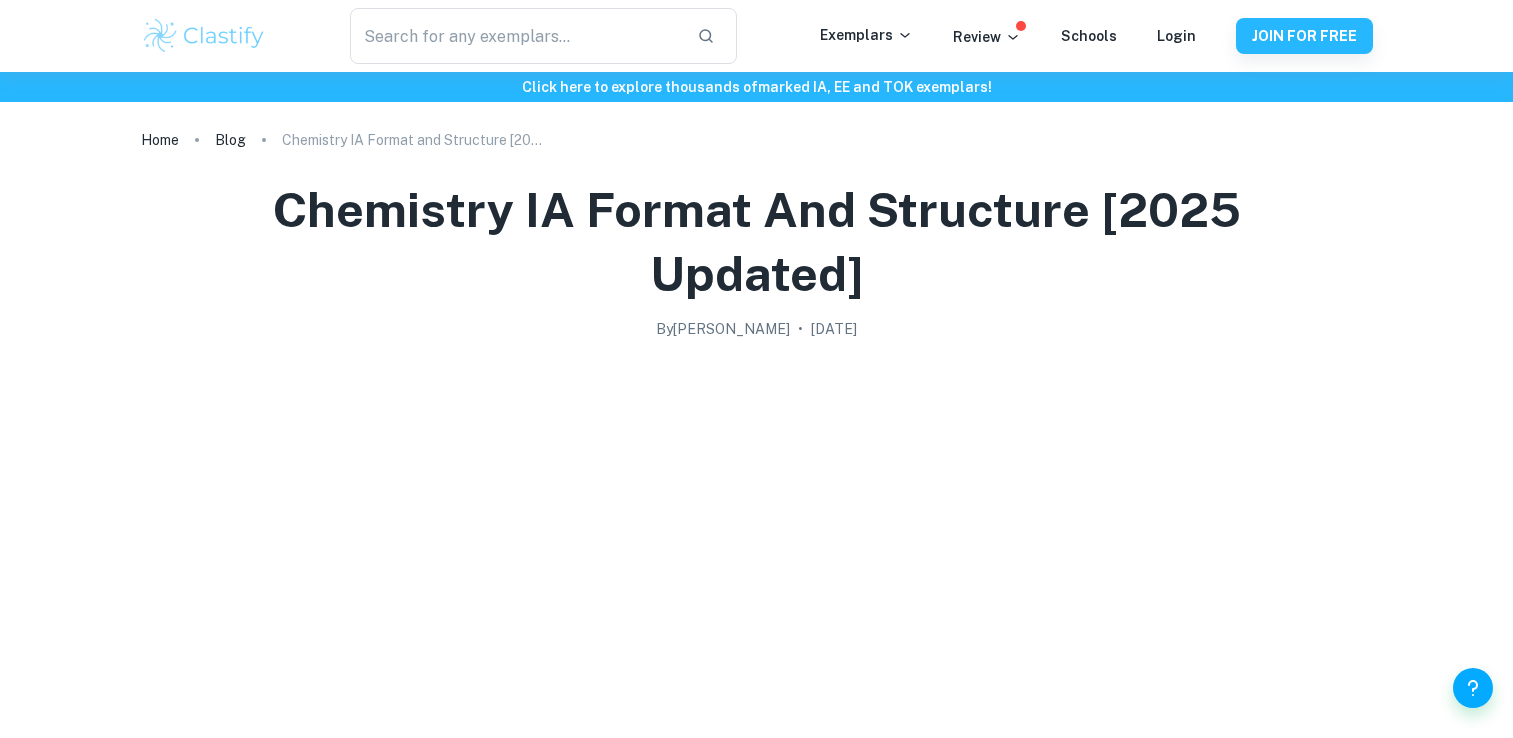 scroll, scrollTop: 5300, scrollLeft: 0, axis: vertical 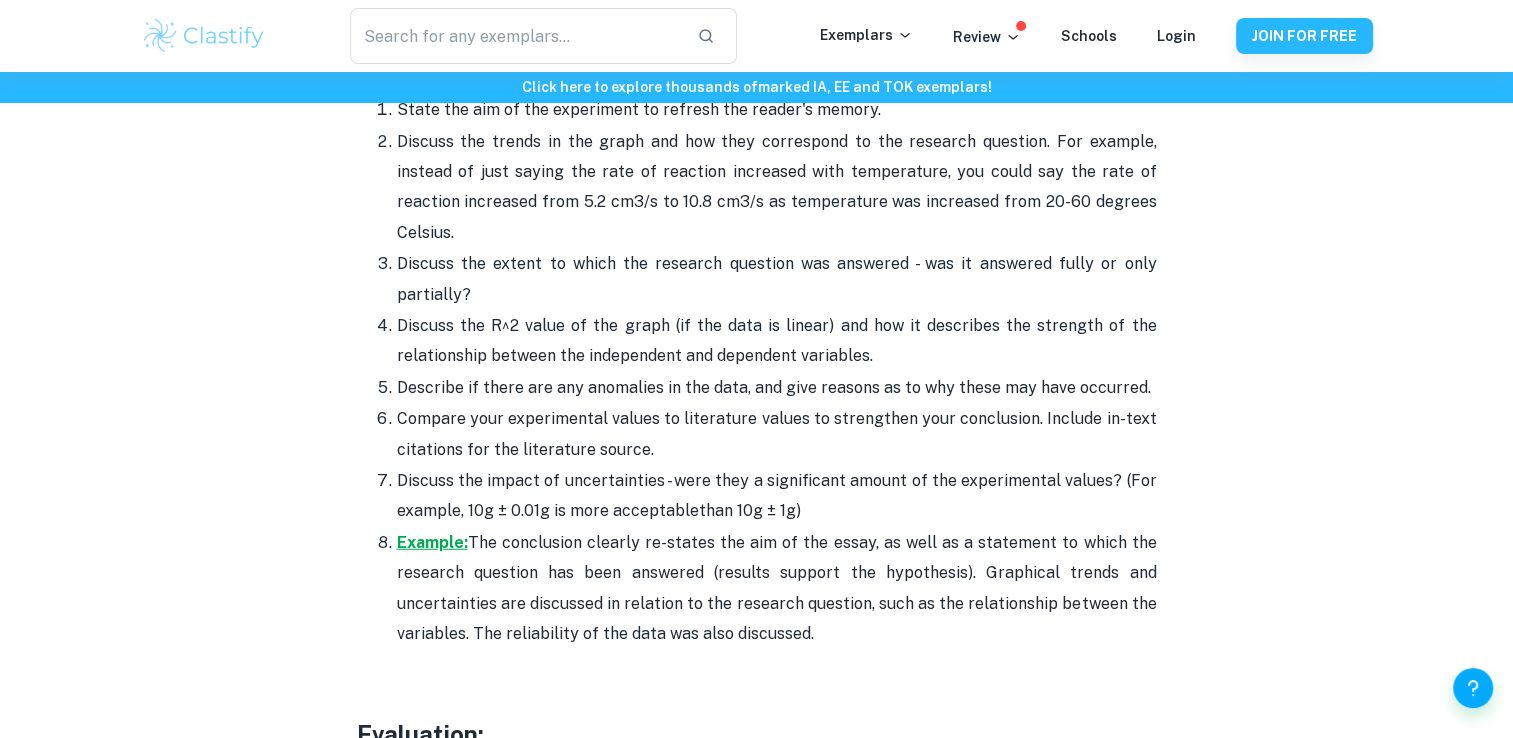 click on "Example:" at bounding box center [432, 542] 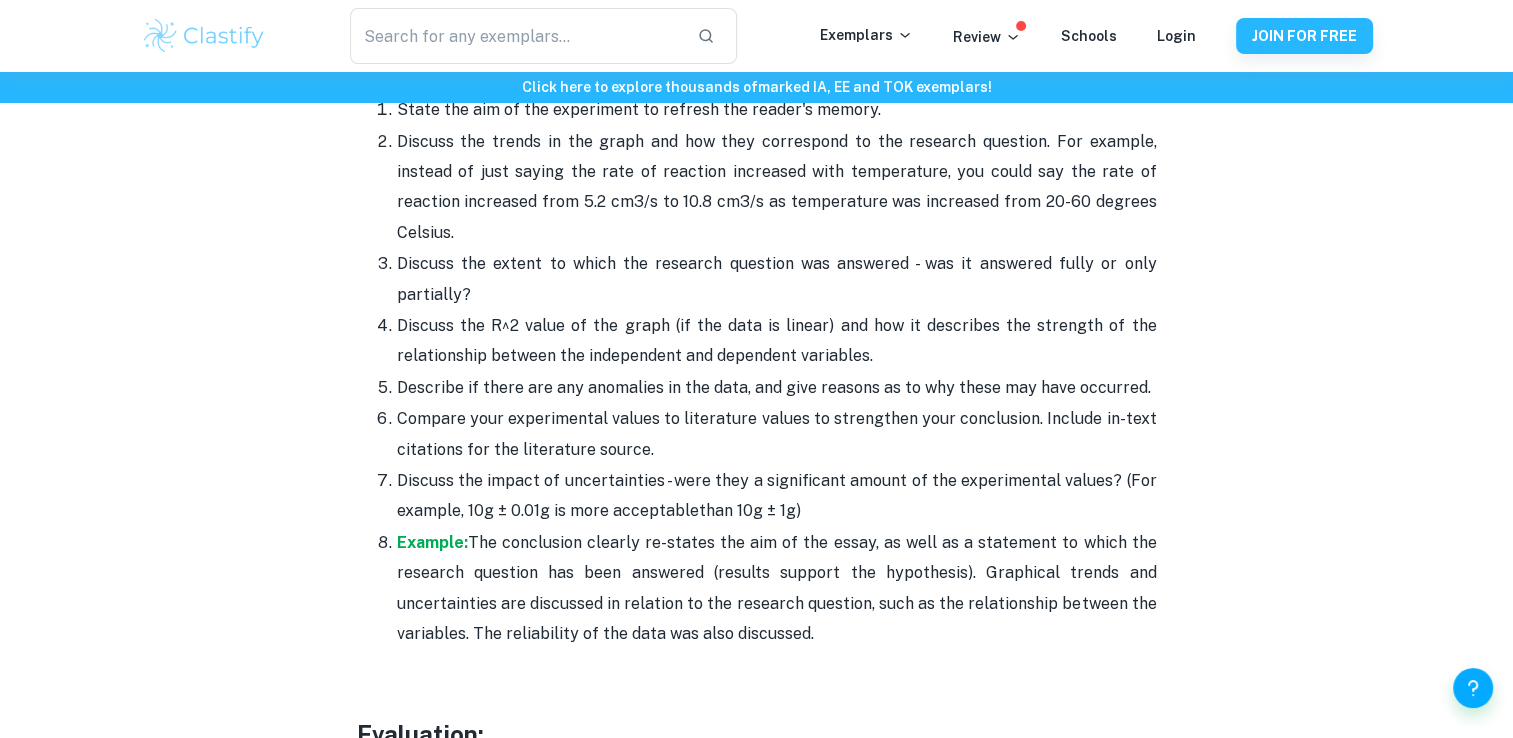 scroll, scrollTop: 5000, scrollLeft: 0, axis: vertical 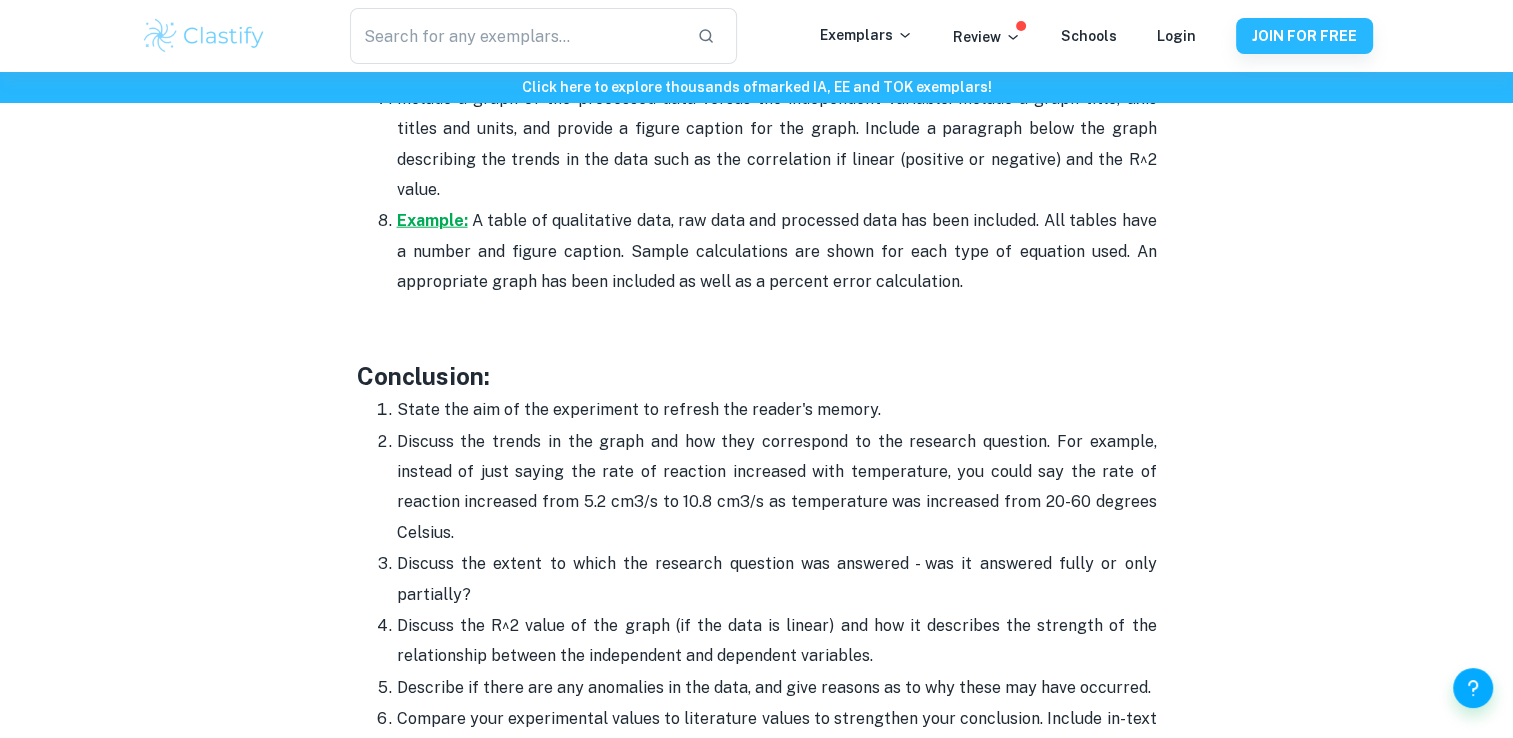 click on "Example:" at bounding box center [432, 220] 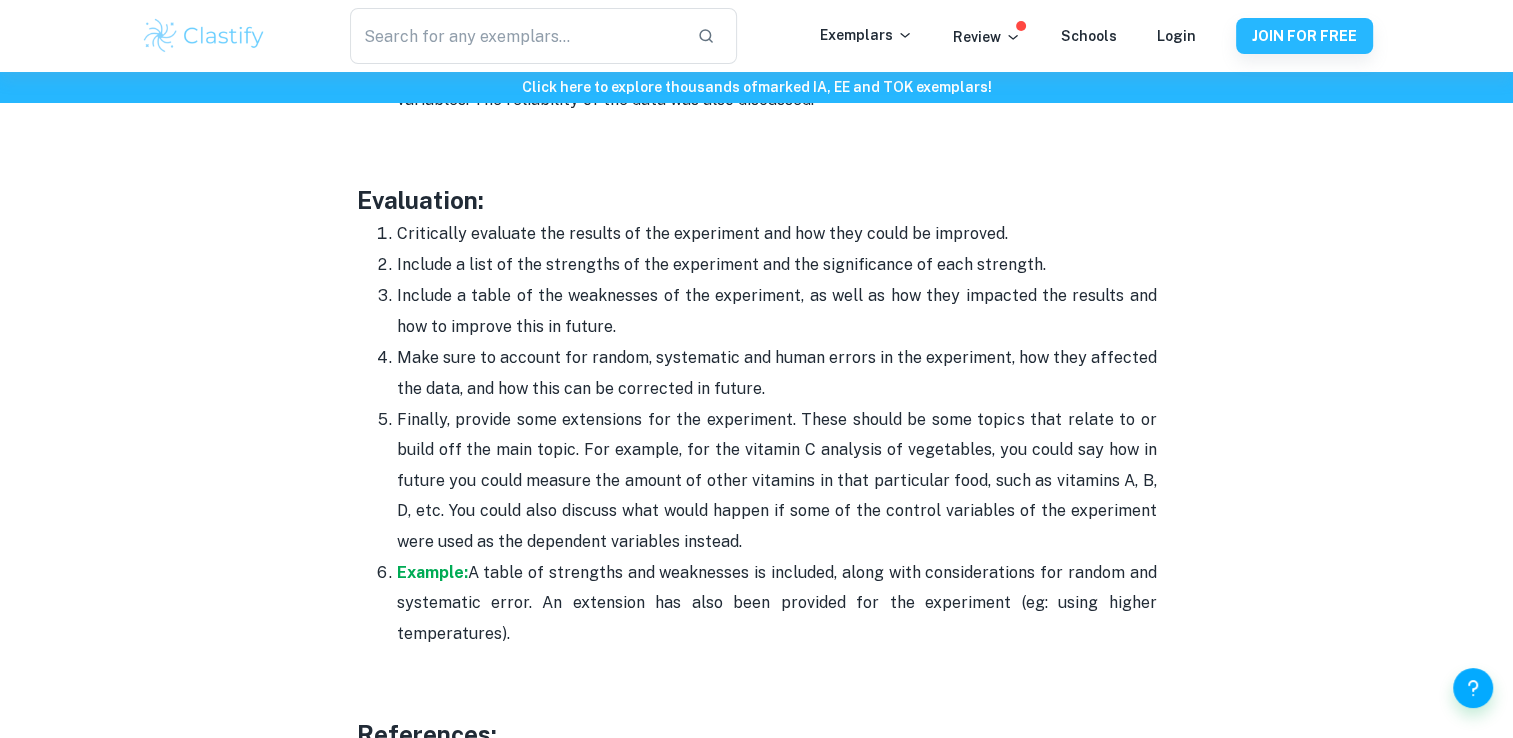 scroll, scrollTop: 5800, scrollLeft: 0, axis: vertical 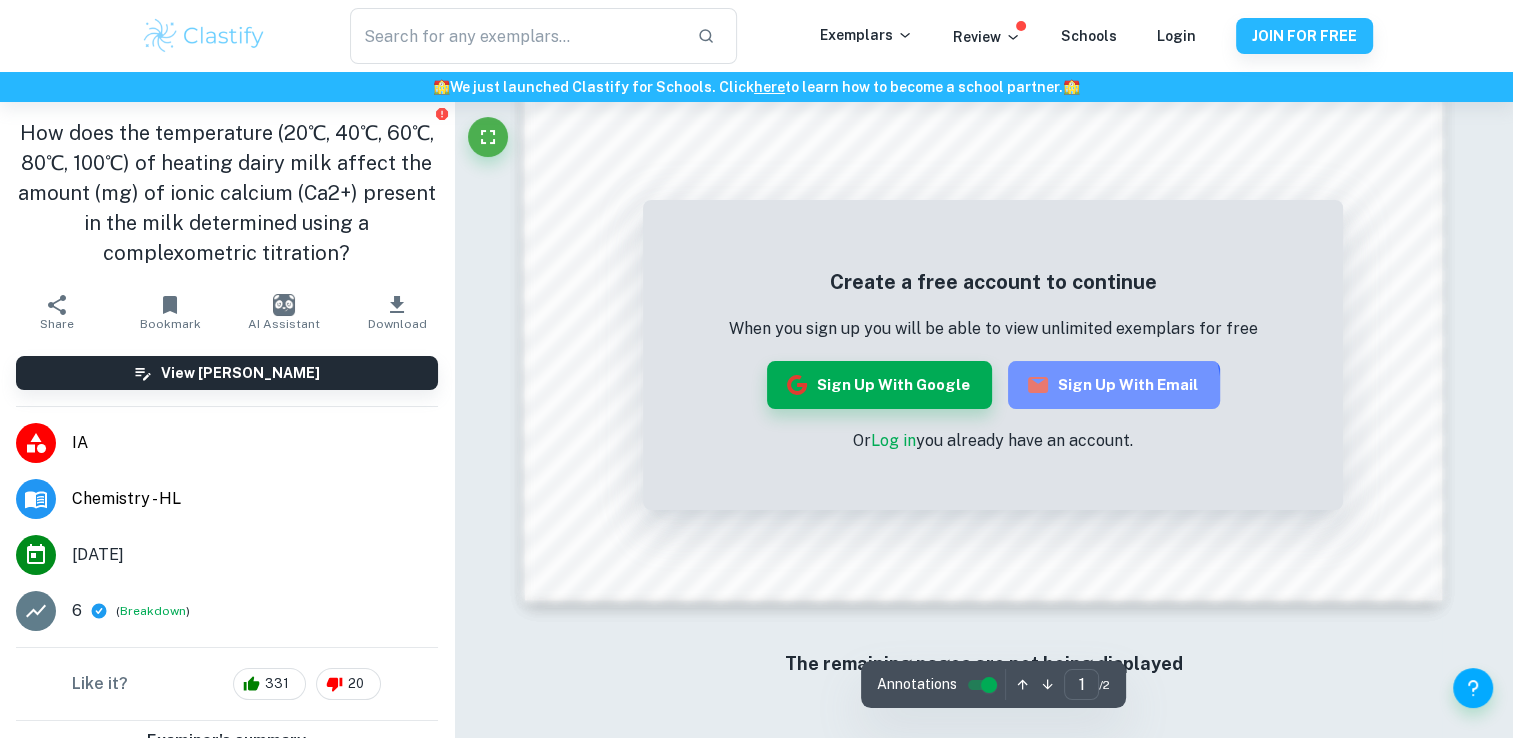 click on "Sign up with Email" at bounding box center (1114, 385) 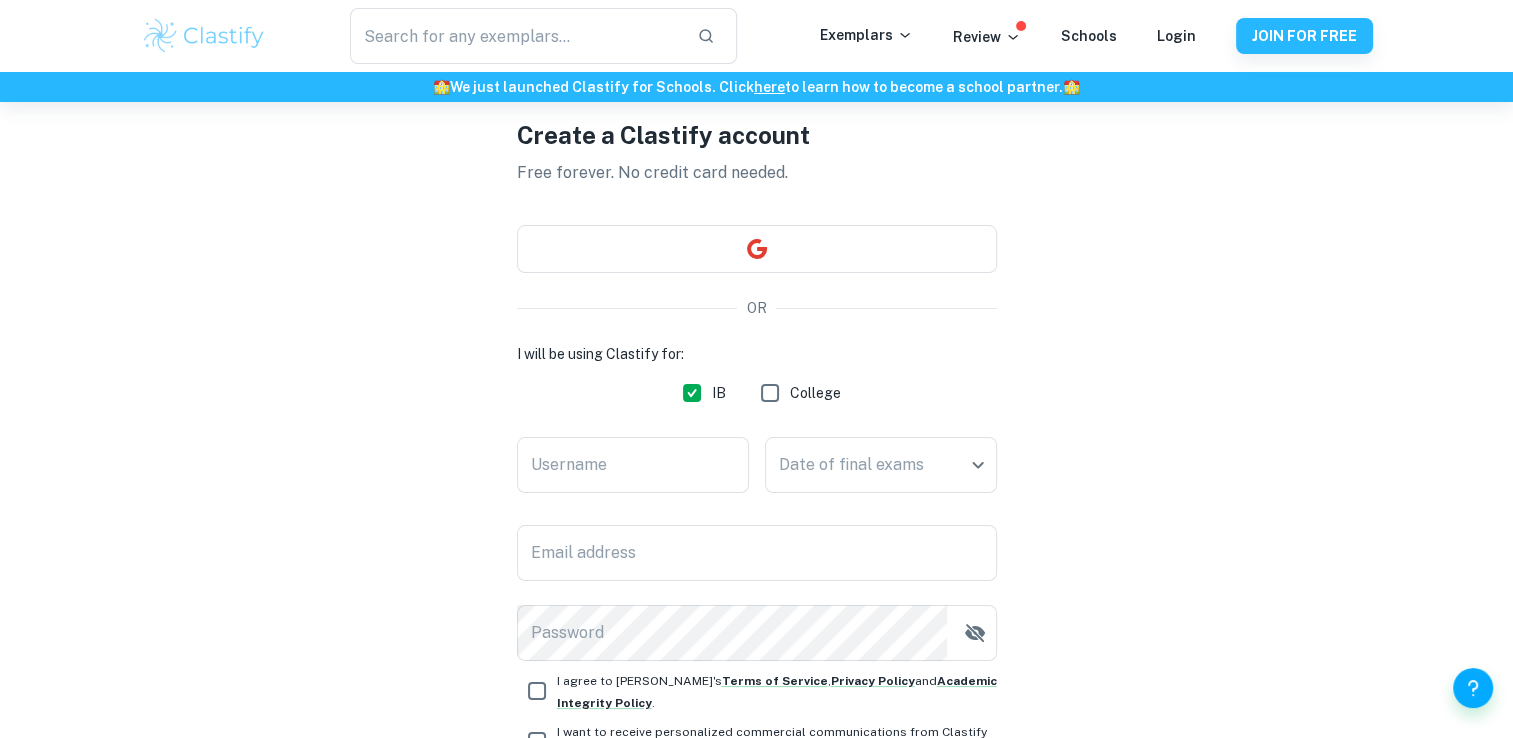 scroll, scrollTop: 200, scrollLeft: 0, axis: vertical 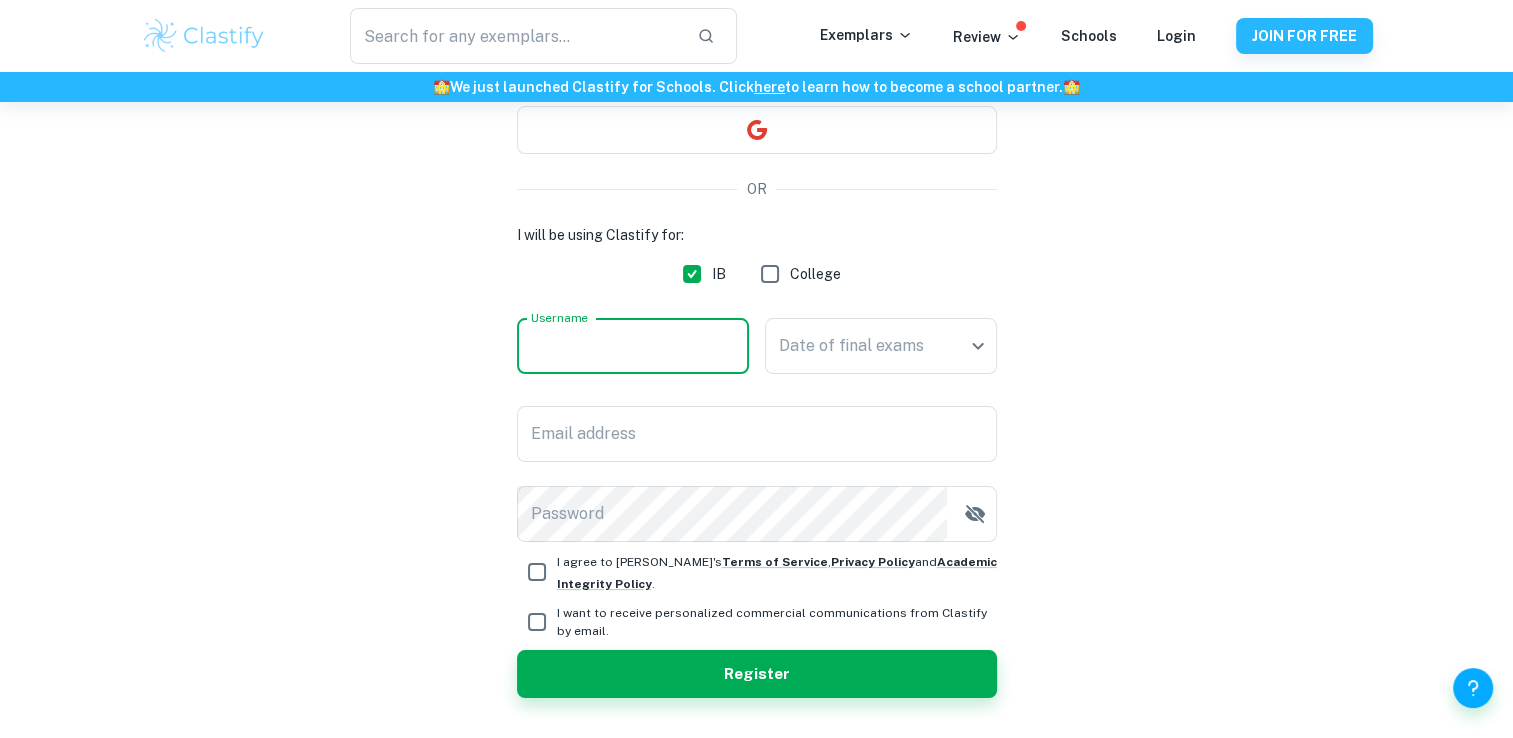 click on "Username" at bounding box center (633, 346) 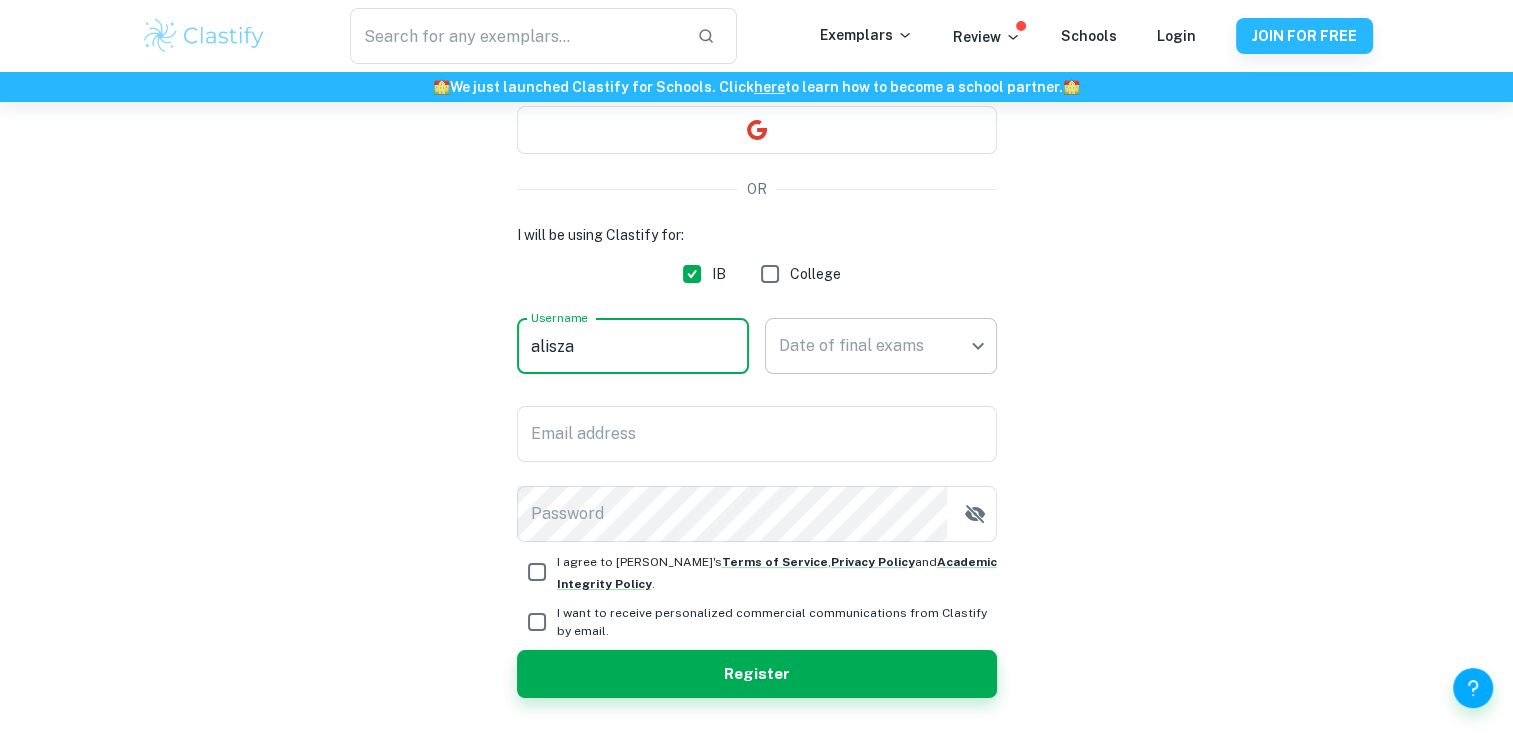 type on "alisza" 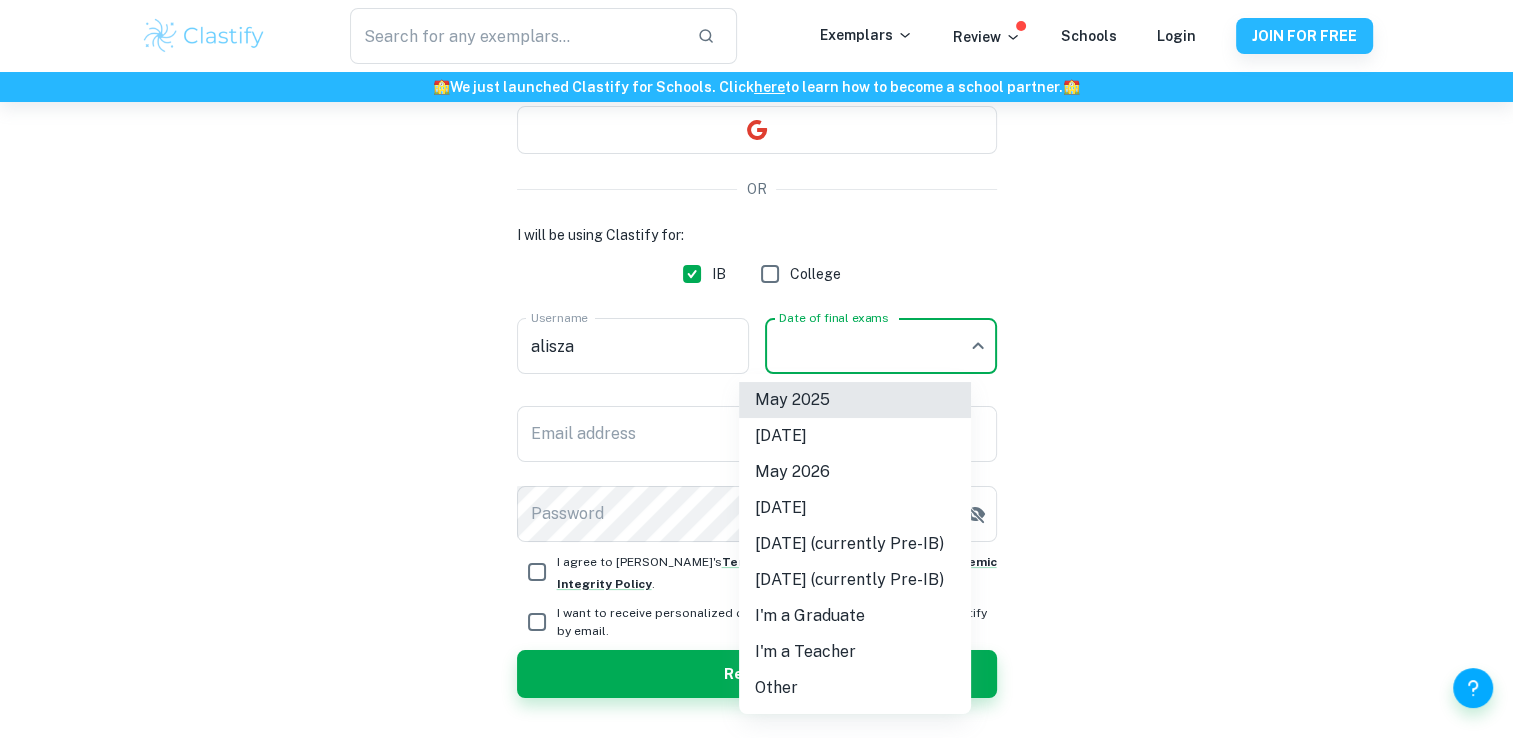 click on "May 2026" at bounding box center [855, 472] 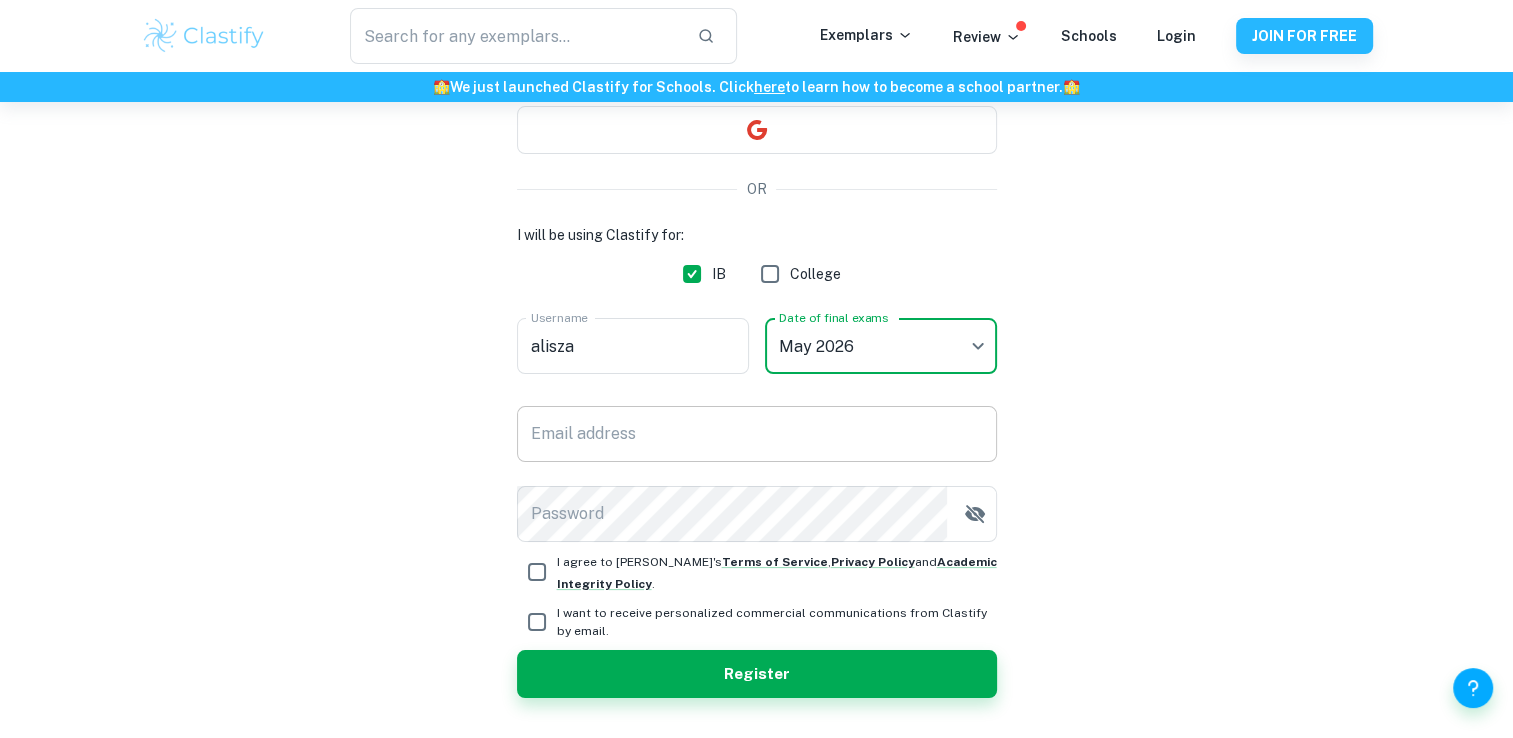 click on "Email address" at bounding box center (757, 434) 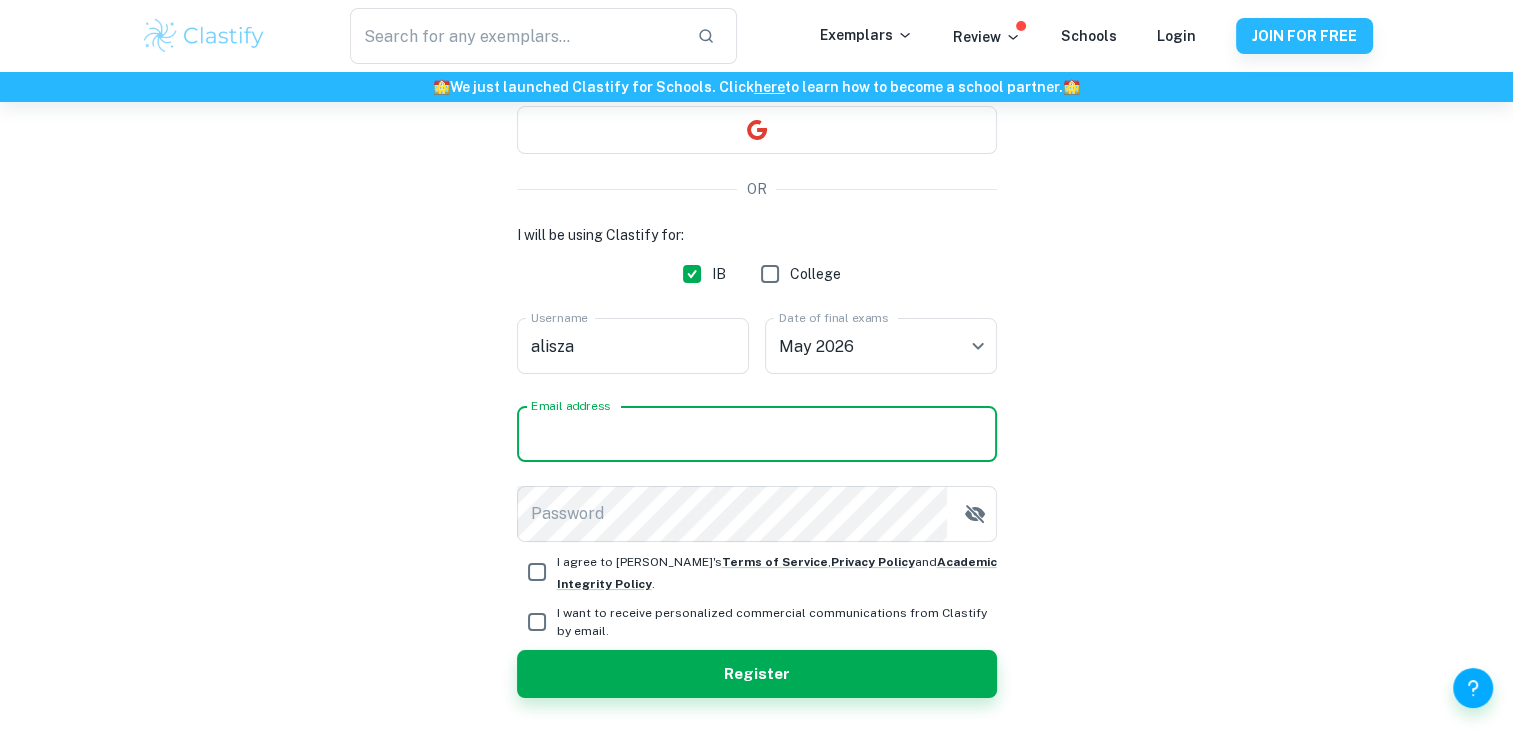 type on "borkalapiano@gmail.com" 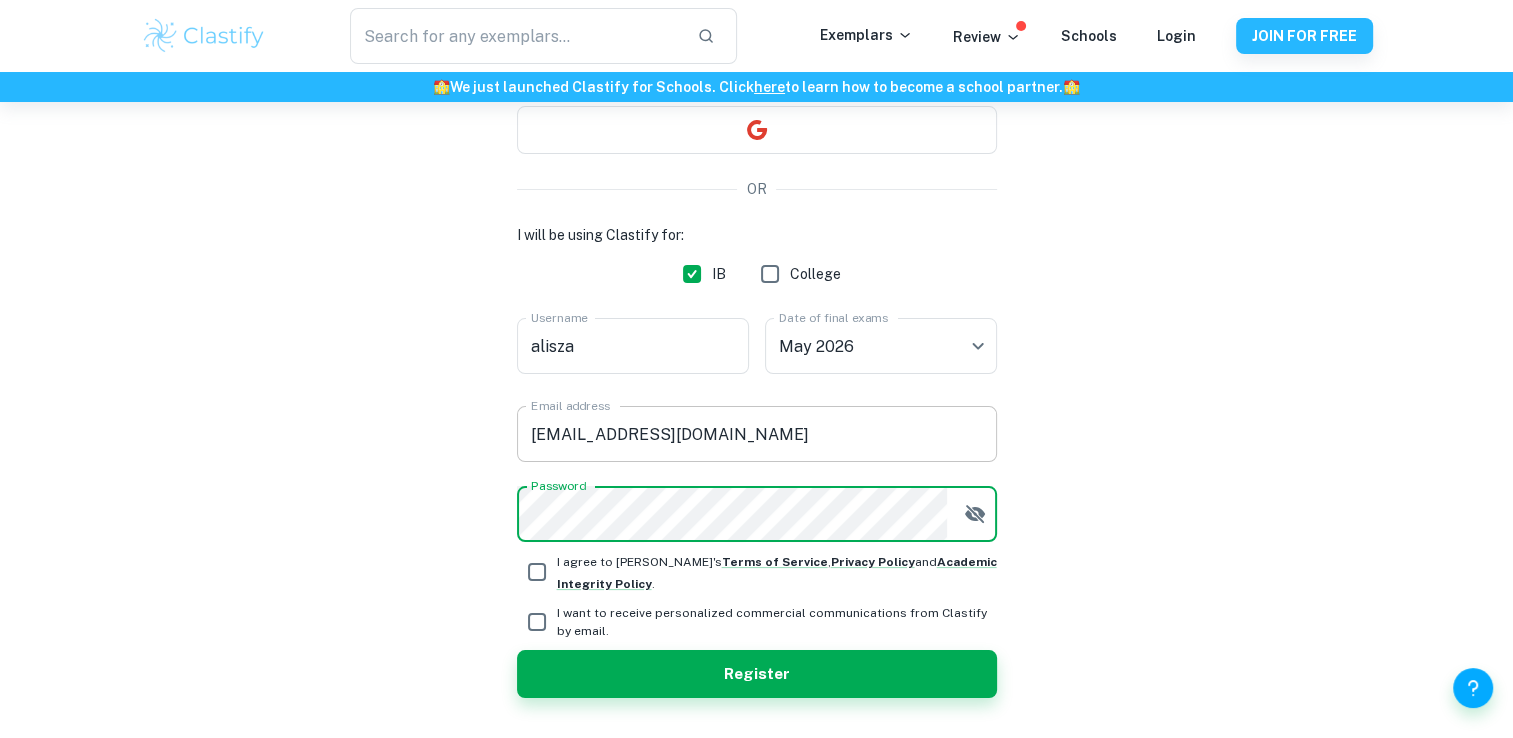 scroll, scrollTop: 256, scrollLeft: 0, axis: vertical 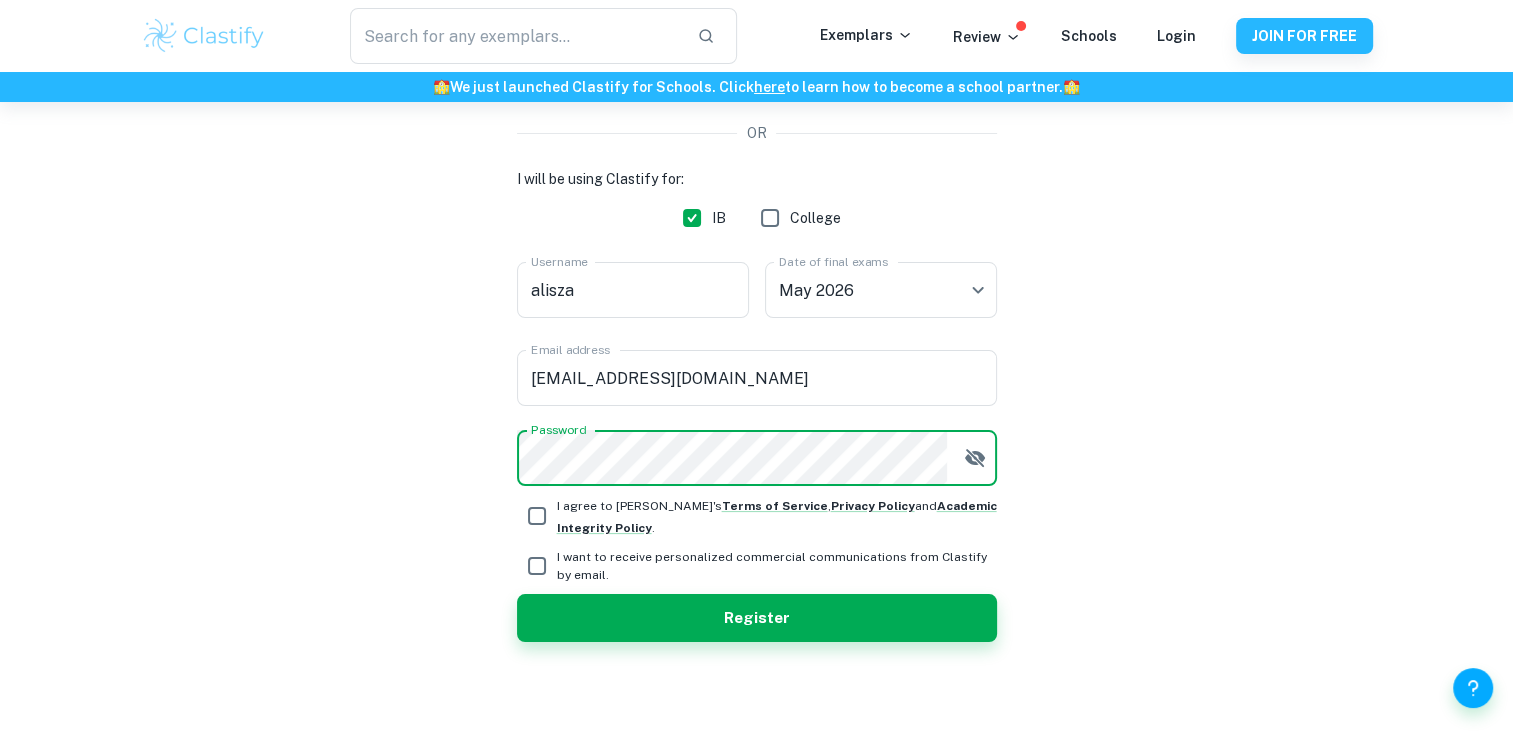 click on "I agree to Clastify's  Terms of Service ,  Privacy Policy  and  Academic Integrity Policy ." at bounding box center [537, 516] 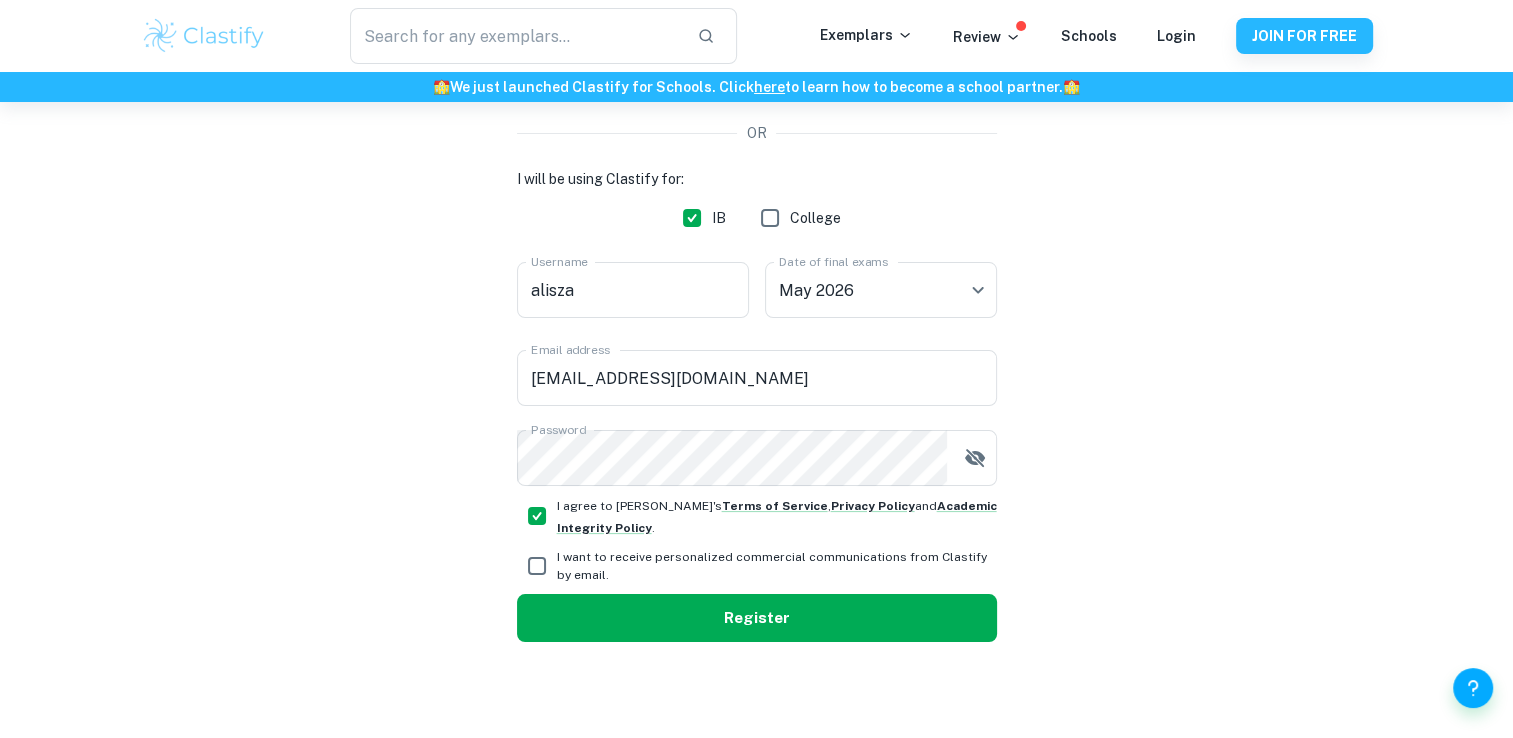 click on "Register" at bounding box center (757, 618) 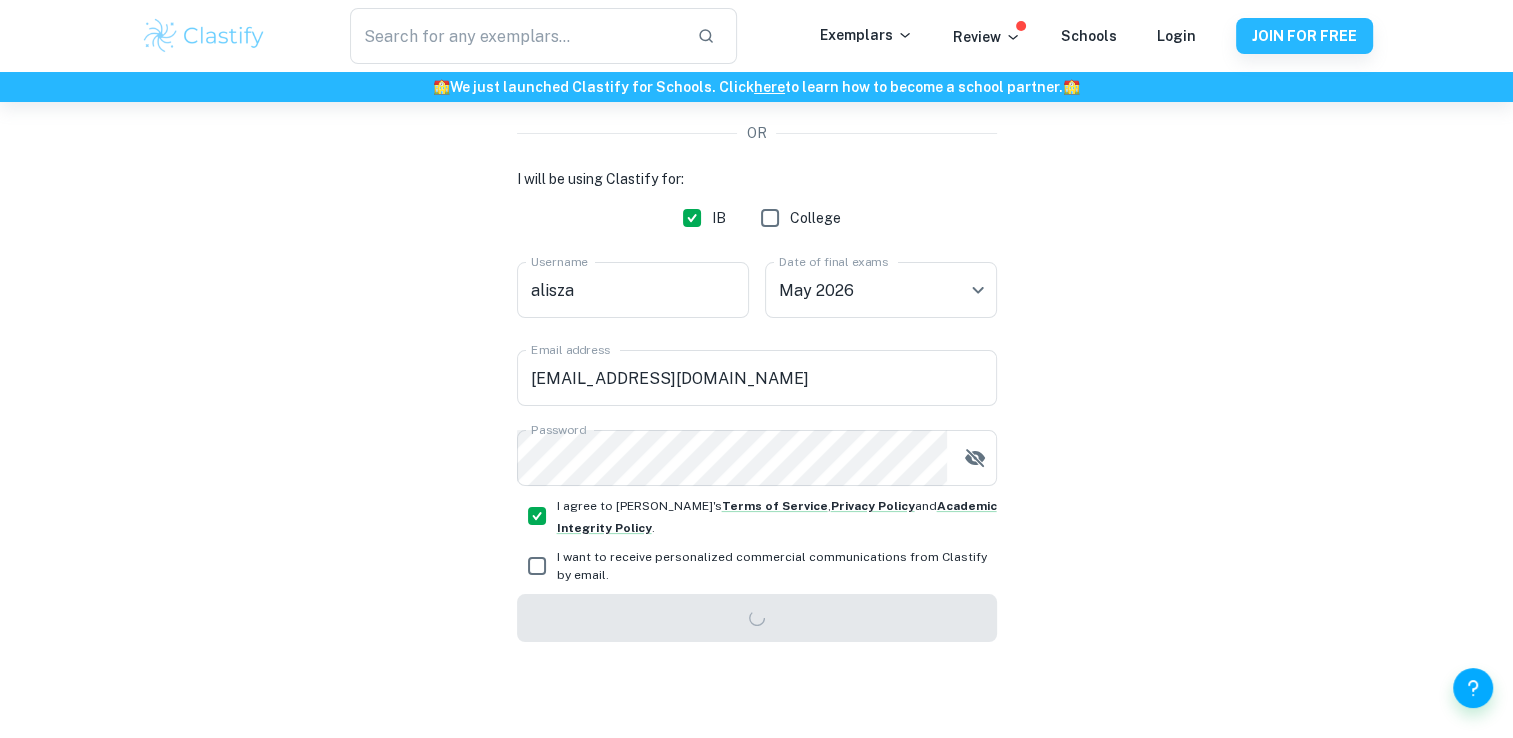 scroll, scrollTop: 102, scrollLeft: 0, axis: vertical 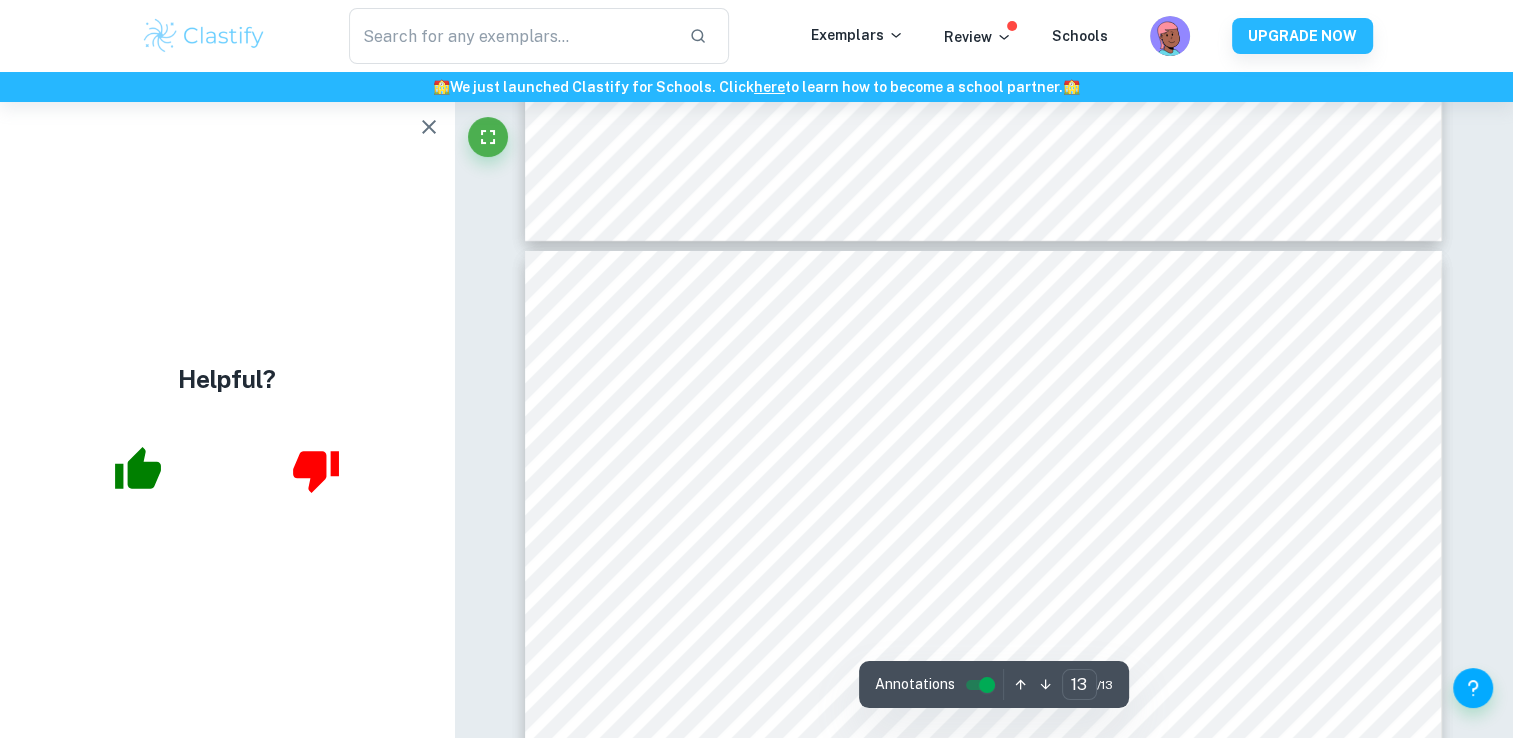 type on "12" 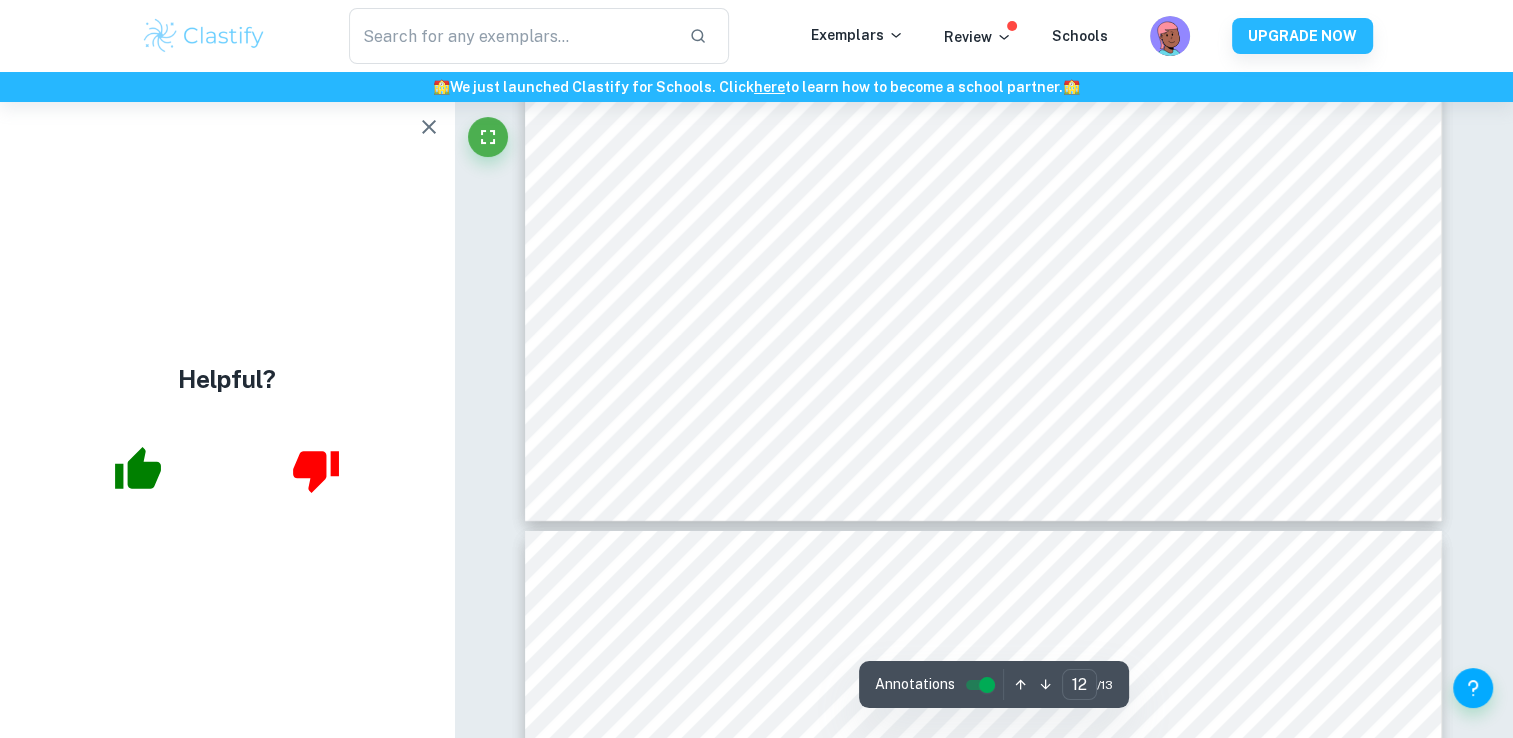 scroll, scrollTop: 14200, scrollLeft: 0, axis: vertical 